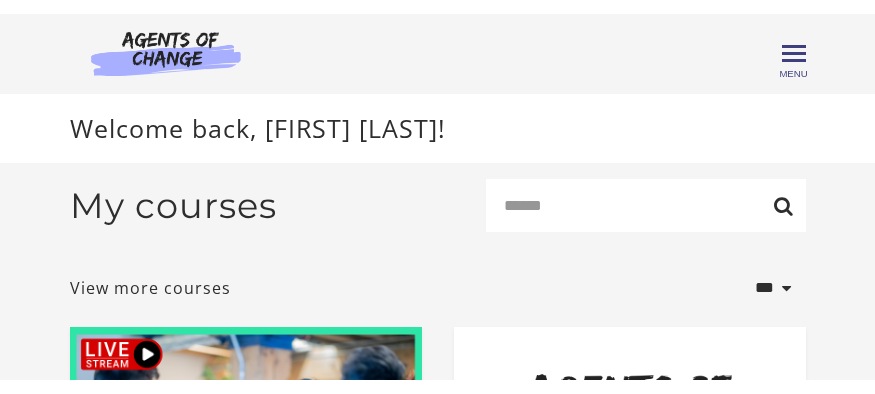 scroll, scrollTop: 0, scrollLeft: 0, axis: both 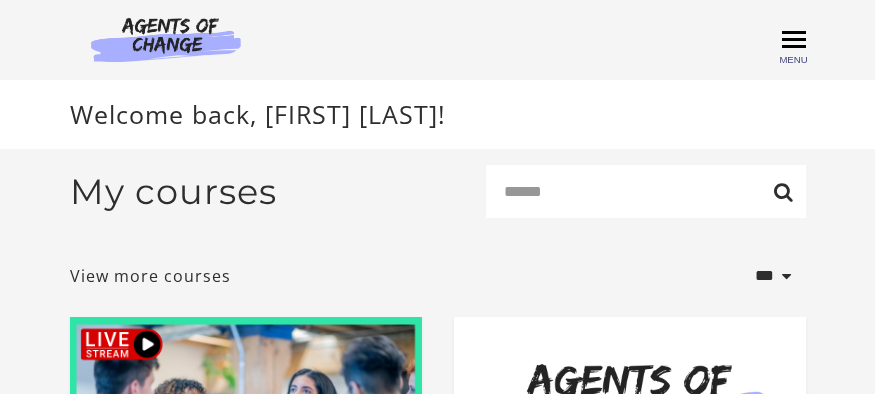 click on "Toggle menu" at bounding box center [794, 39] 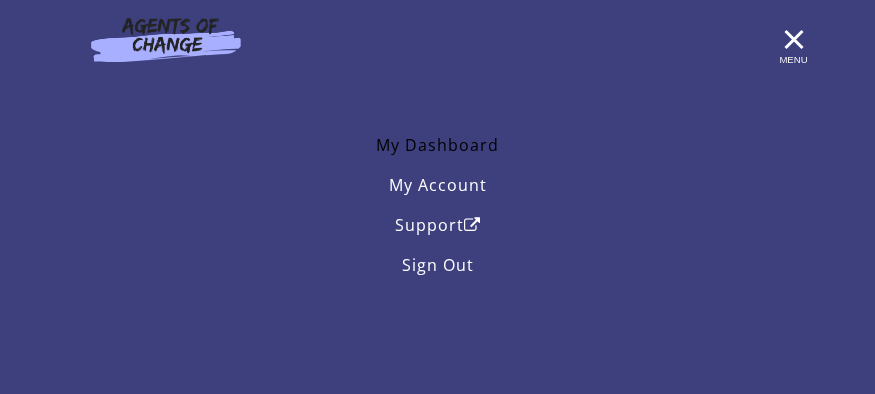 click on "My Dashboard" at bounding box center (438, 145) 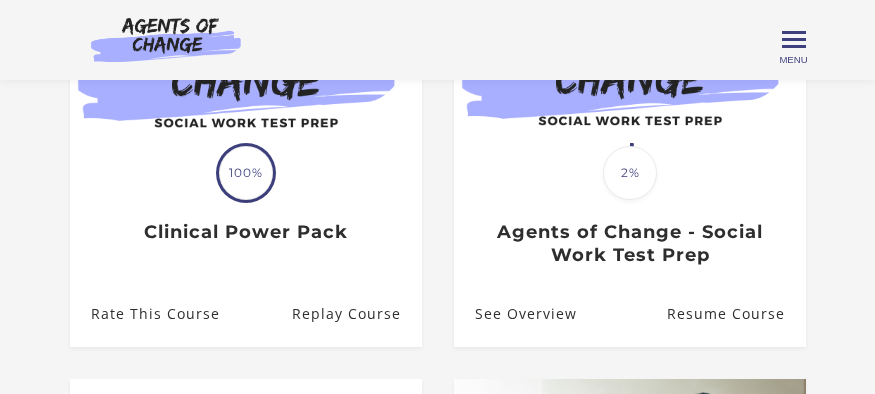 scroll, scrollTop: 770, scrollLeft: 0, axis: vertical 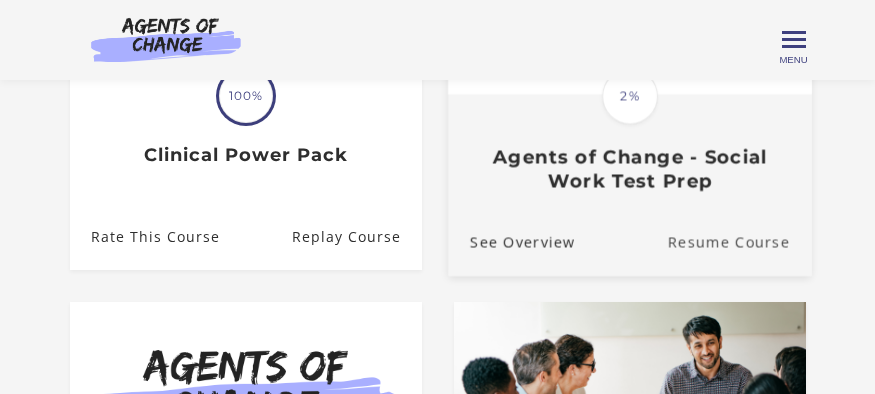 click on "Resume Course" at bounding box center [739, 242] 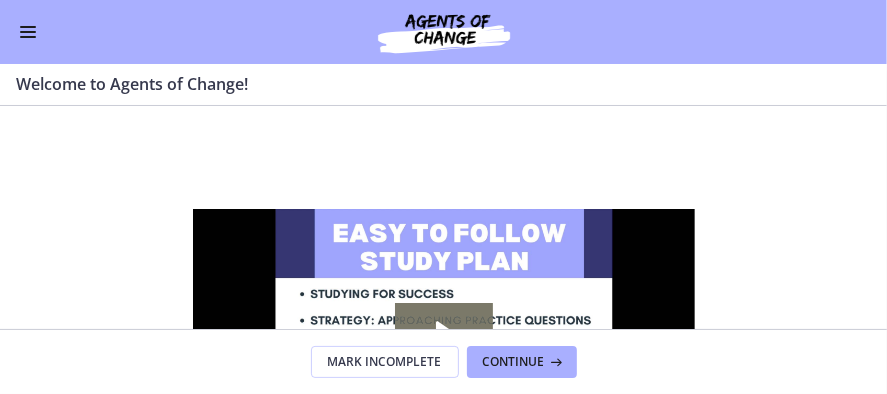 scroll, scrollTop: 0, scrollLeft: 0, axis: both 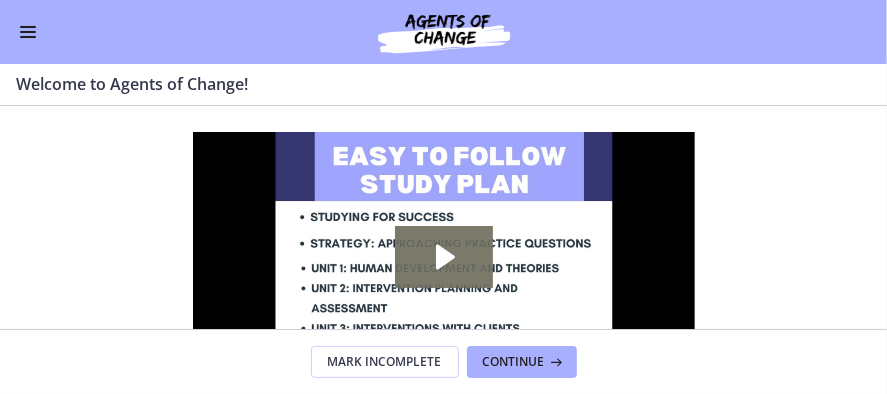 click at bounding box center [28, 32] 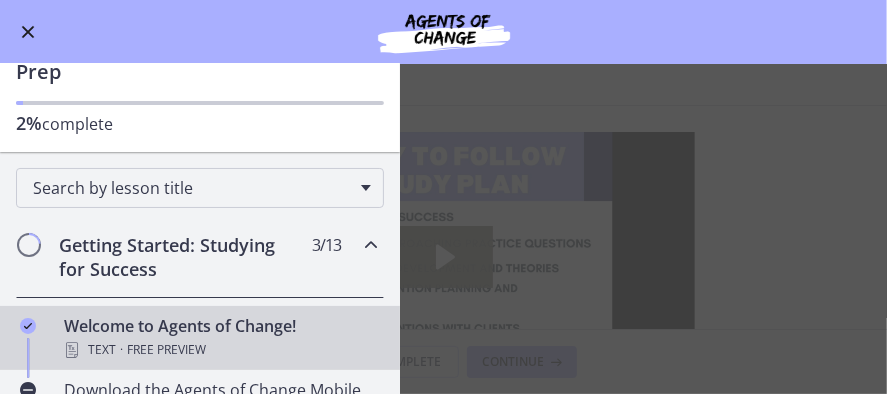 scroll, scrollTop: 0, scrollLeft: 0, axis: both 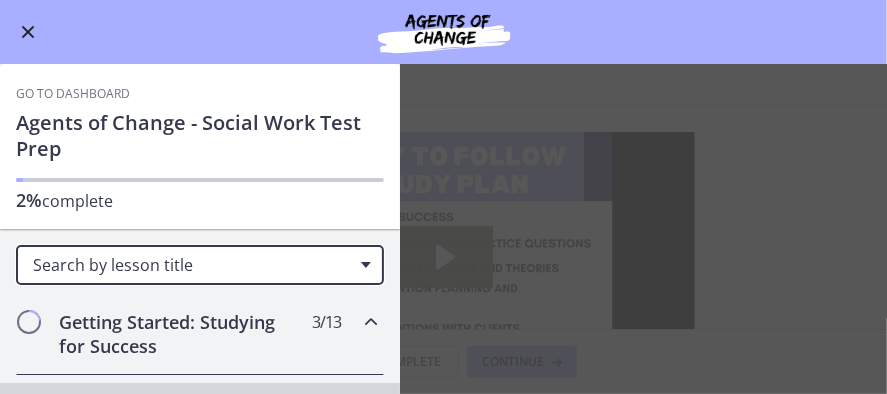 click at bounding box center [366, 265] 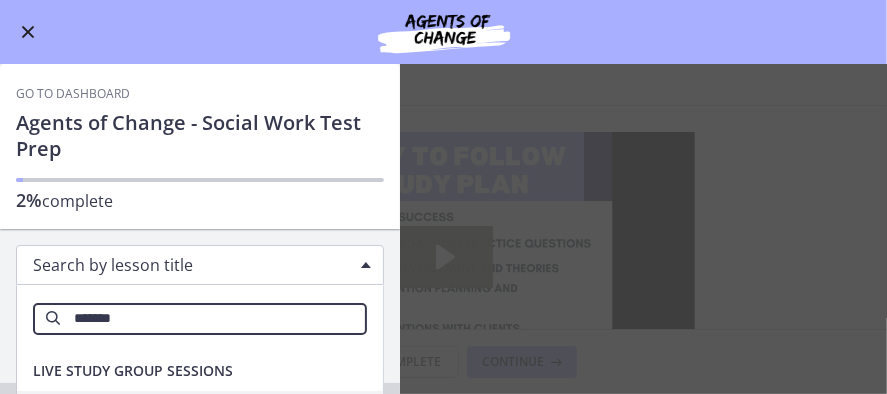 type on "*******" 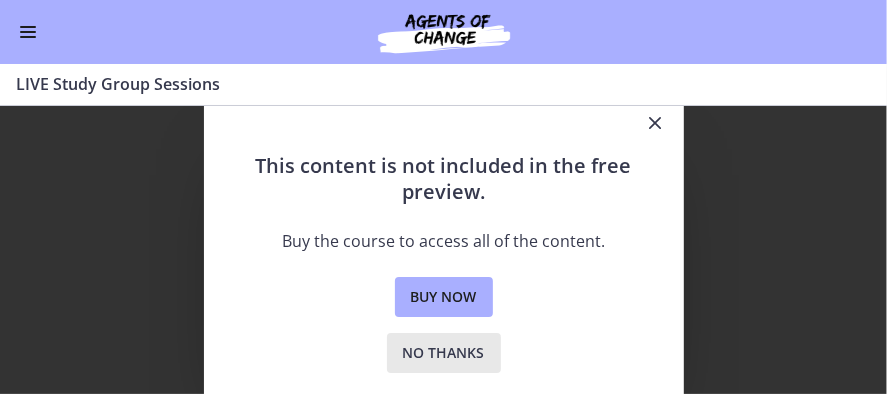 click on "No thanks" at bounding box center (444, 353) 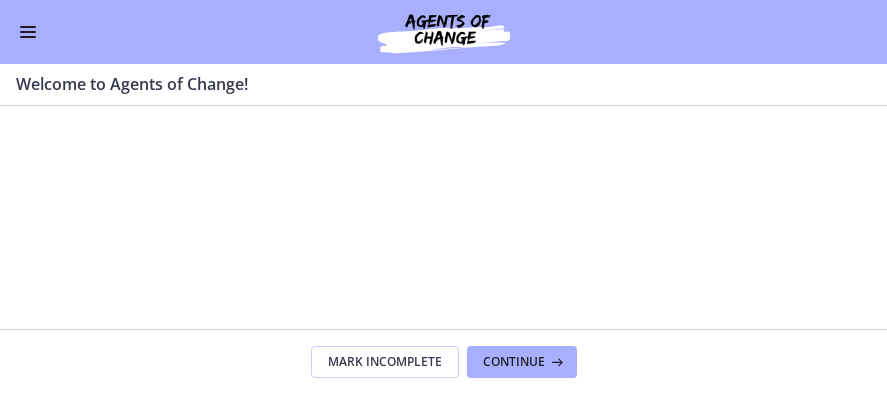 scroll, scrollTop: 0, scrollLeft: 0, axis: both 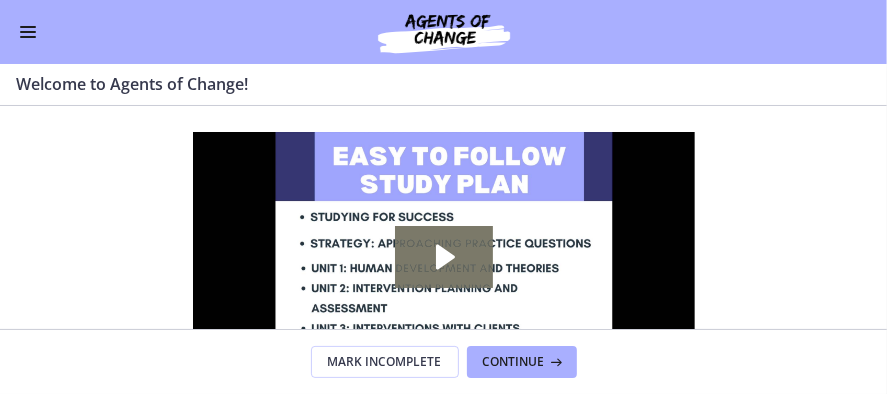 click at bounding box center [28, 32] 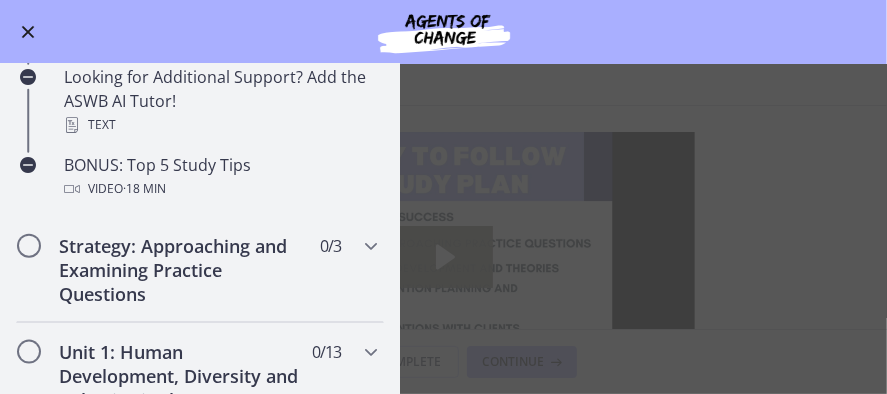 scroll, scrollTop: 1232, scrollLeft: 0, axis: vertical 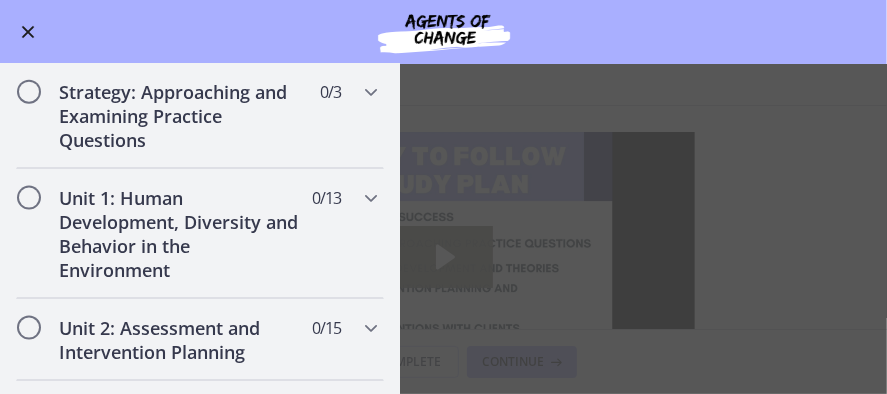 click on "LIVE Study Group Sessions" at bounding box center [181, 680] 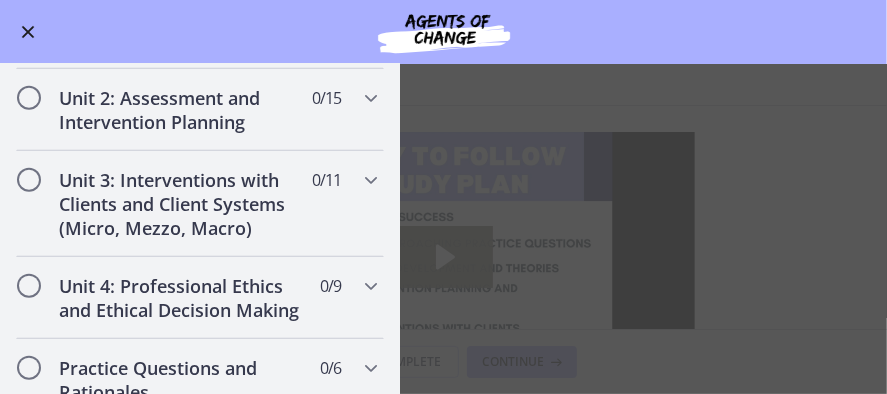 scroll, scrollTop: 542, scrollLeft: 0, axis: vertical 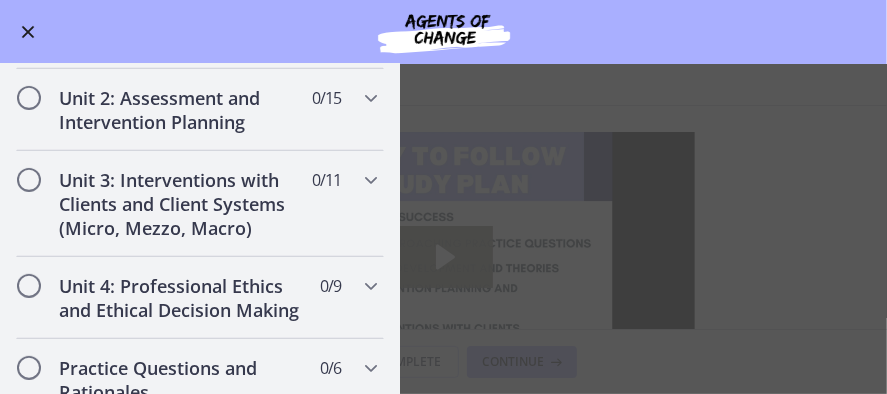 click on "Past Study Groups
Text" at bounding box center (220, 583) 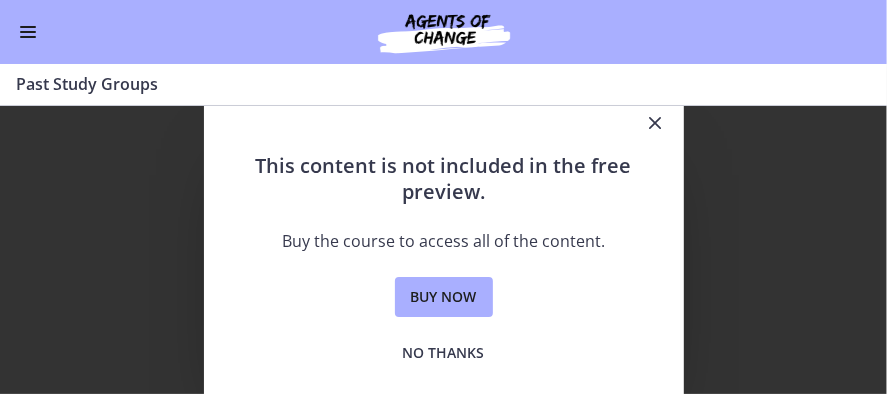 click at bounding box center [656, 123] 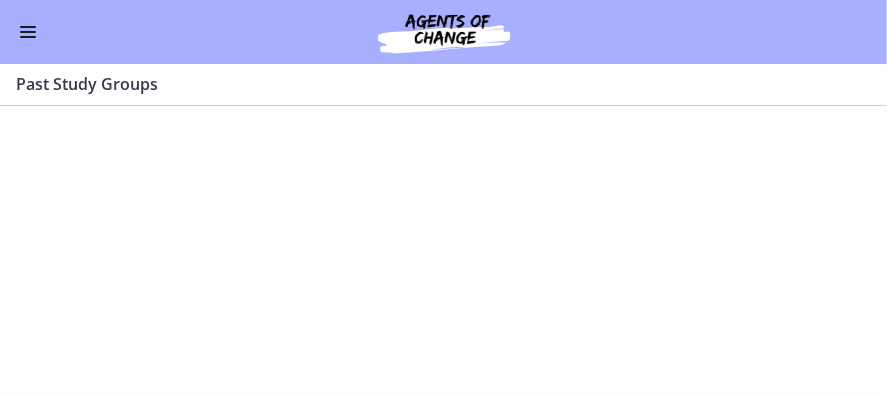 click at bounding box center [28, 32] 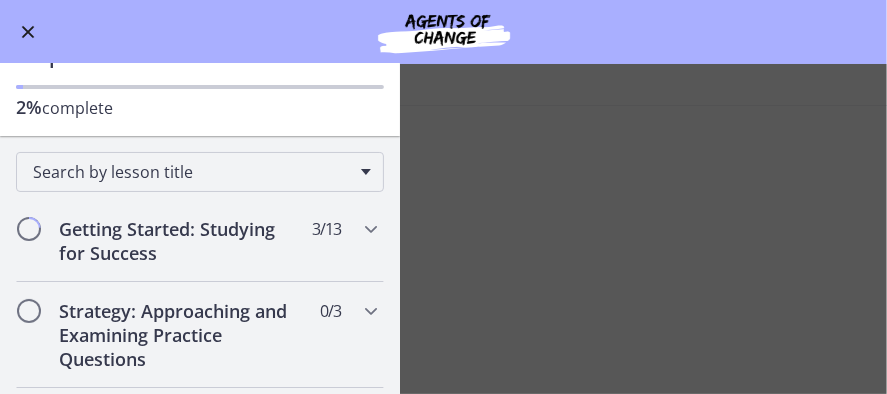 scroll, scrollTop: 0, scrollLeft: 0, axis: both 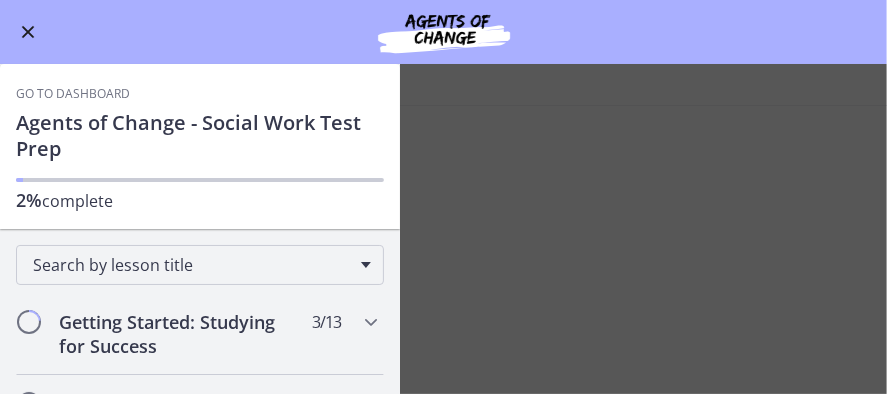 click at bounding box center (28, 32) 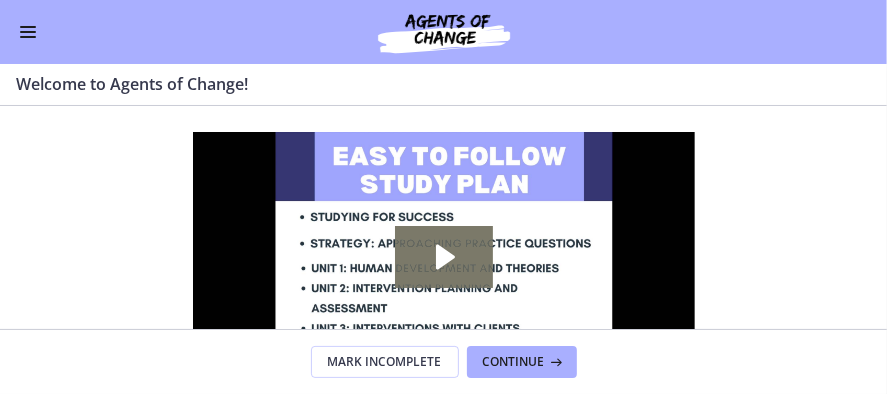 scroll, scrollTop: 0, scrollLeft: 0, axis: both 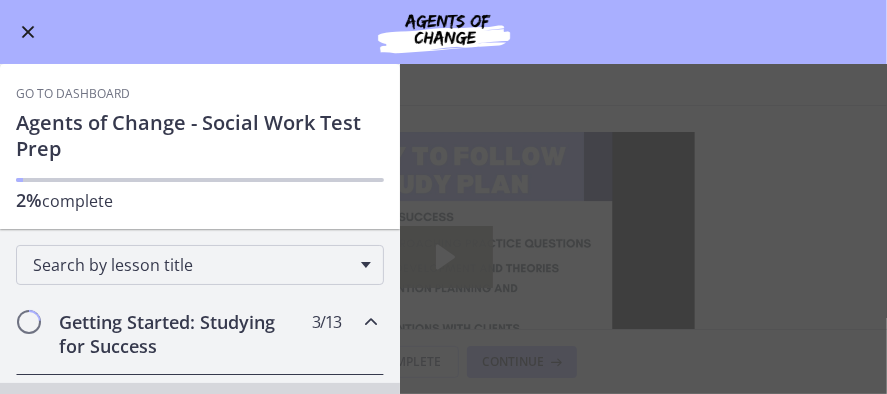 click at bounding box center (444, 32) 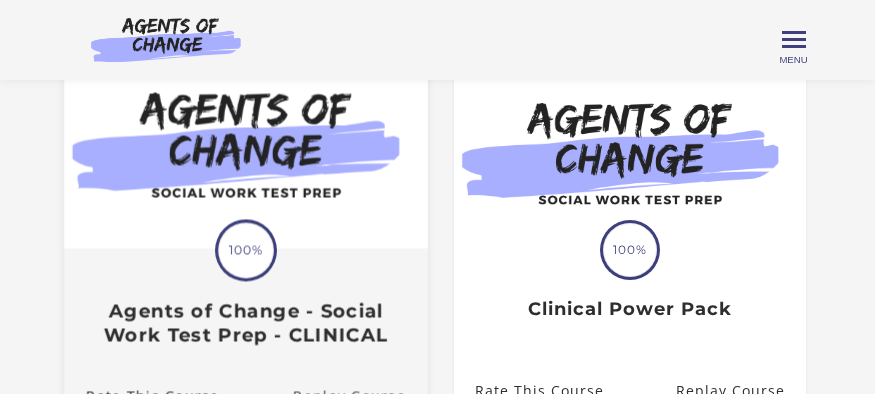 scroll, scrollTop: 693, scrollLeft: 0, axis: vertical 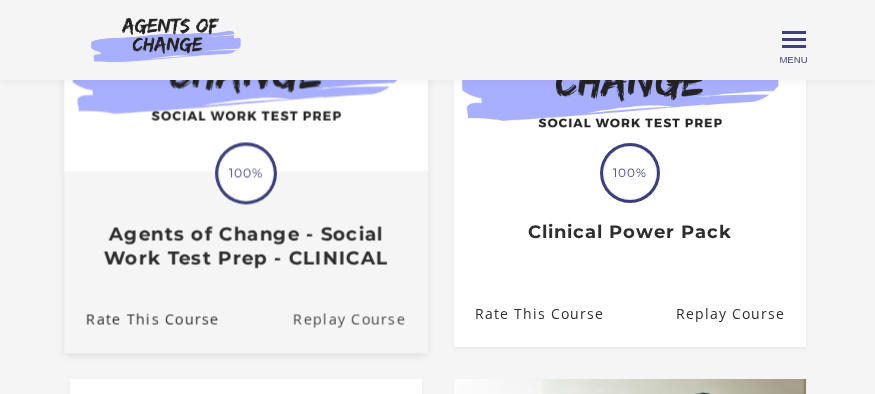 click on "Replay Course" at bounding box center (360, 319) 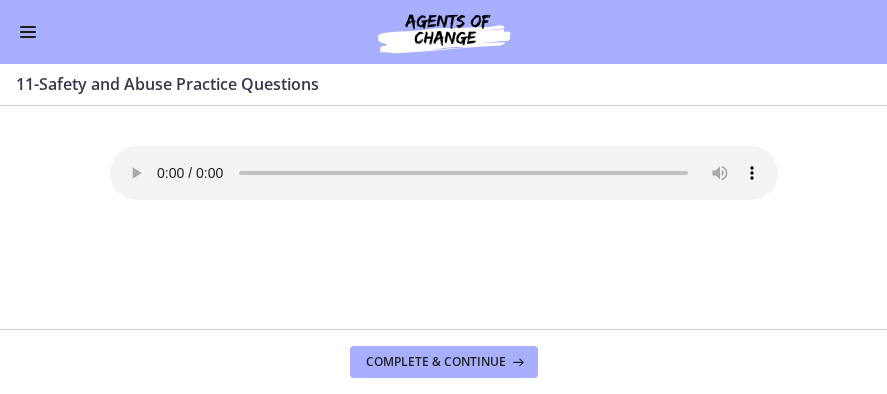 scroll, scrollTop: 0, scrollLeft: 0, axis: both 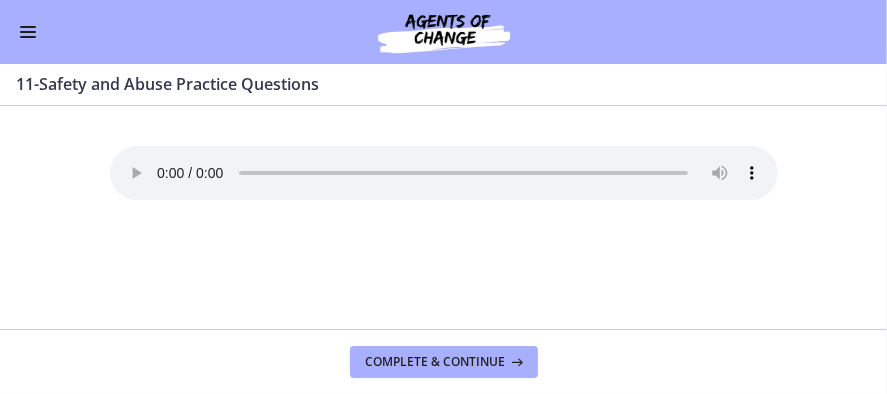 click at bounding box center [28, 32] 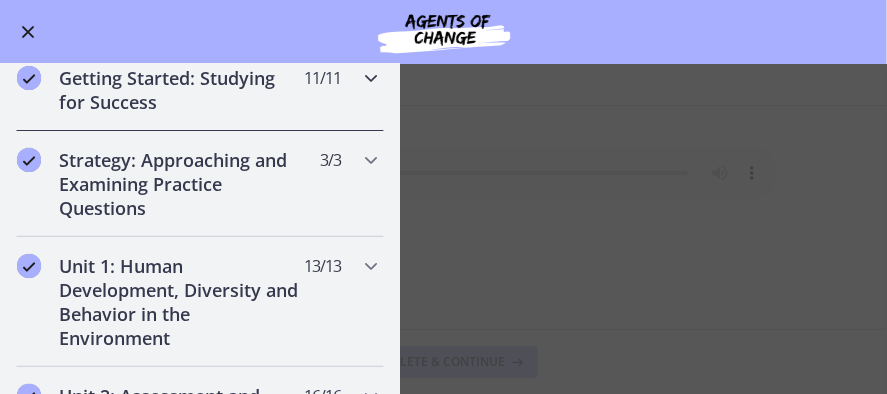 scroll, scrollTop: 462, scrollLeft: 0, axis: vertical 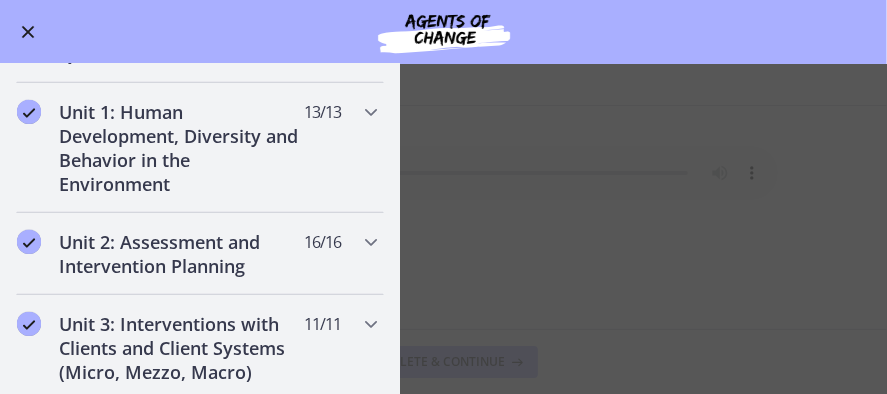 click on "LIVE Study Group Sessions" at bounding box center (181, 594) 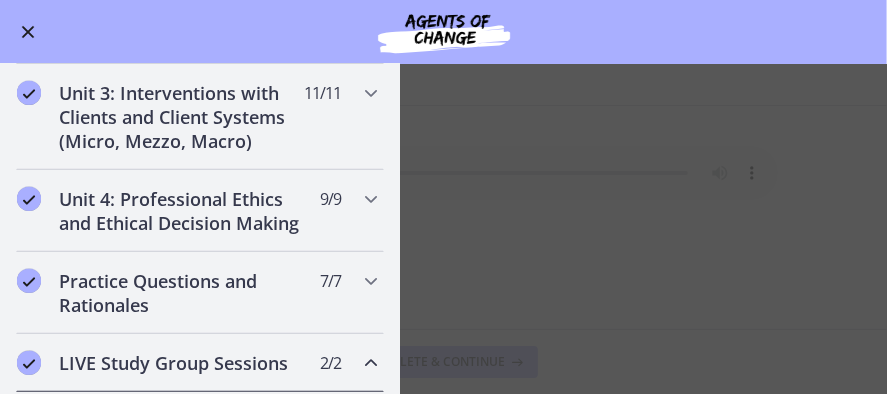 scroll, scrollTop: 616, scrollLeft: 0, axis: vertical 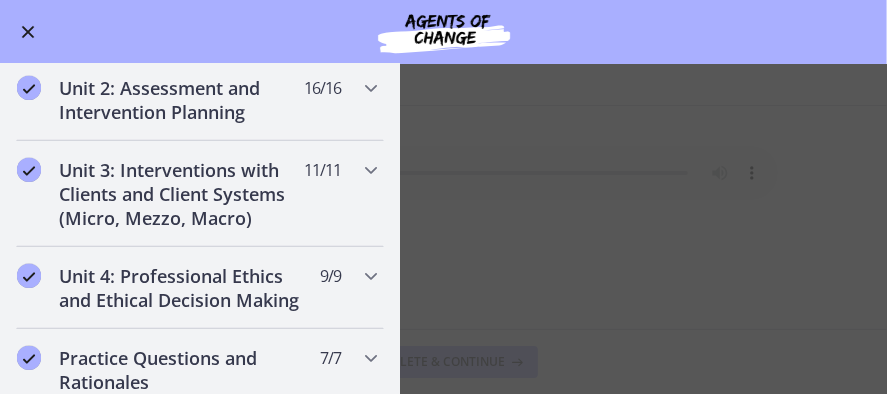 click on "LIVE Study Group Sessions
Text" at bounding box center [220, 509] 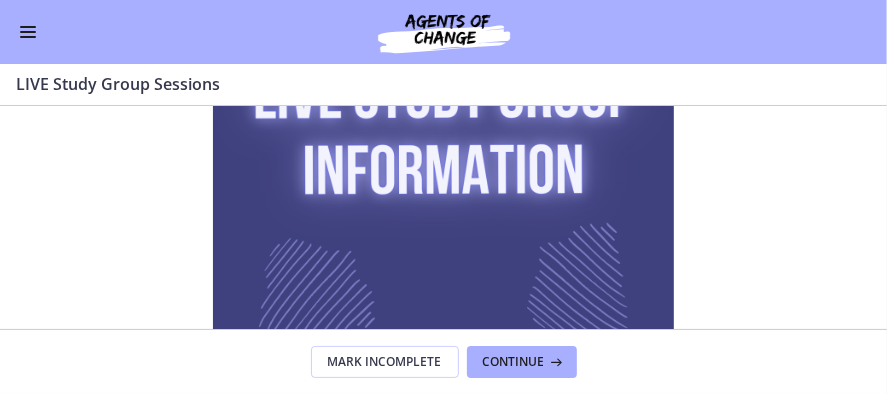 scroll, scrollTop: 463, scrollLeft: 0, axis: vertical 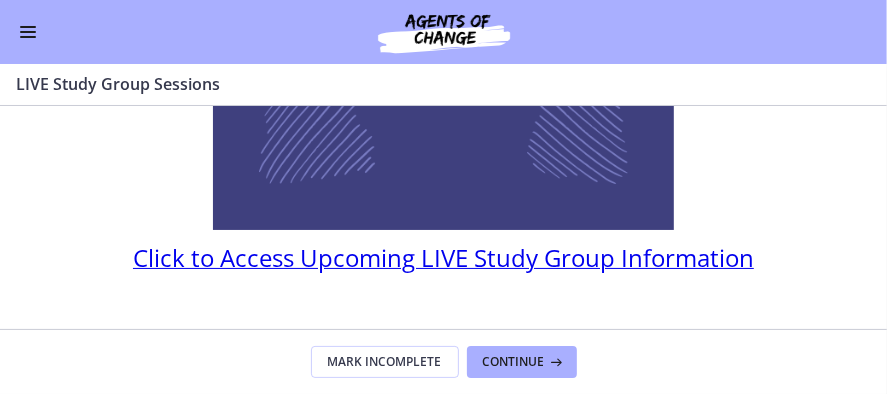 click on "Click to Access Upcoming LIVE Study Group Information" at bounding box center [443, 257] 